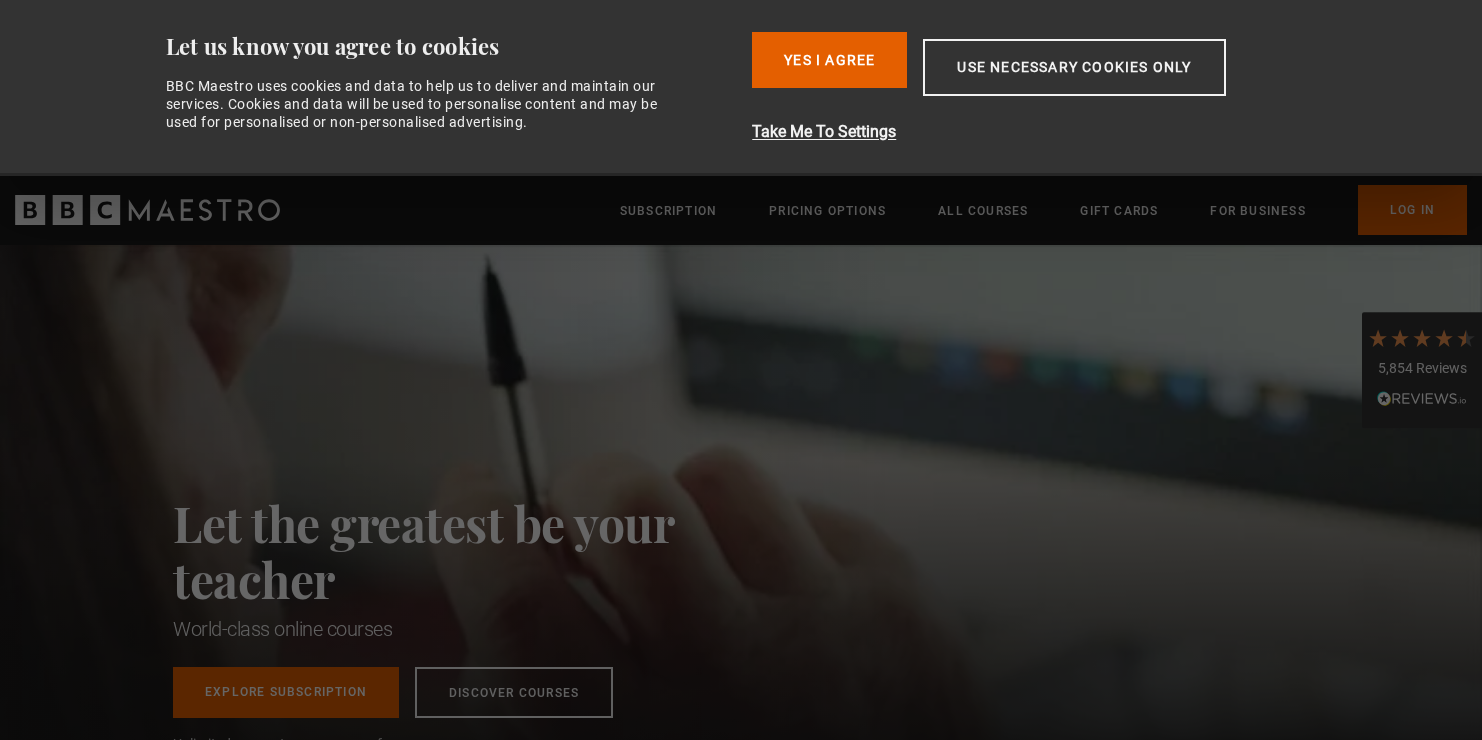 click on "Yes I Agree" at bounding box center (829, 60) 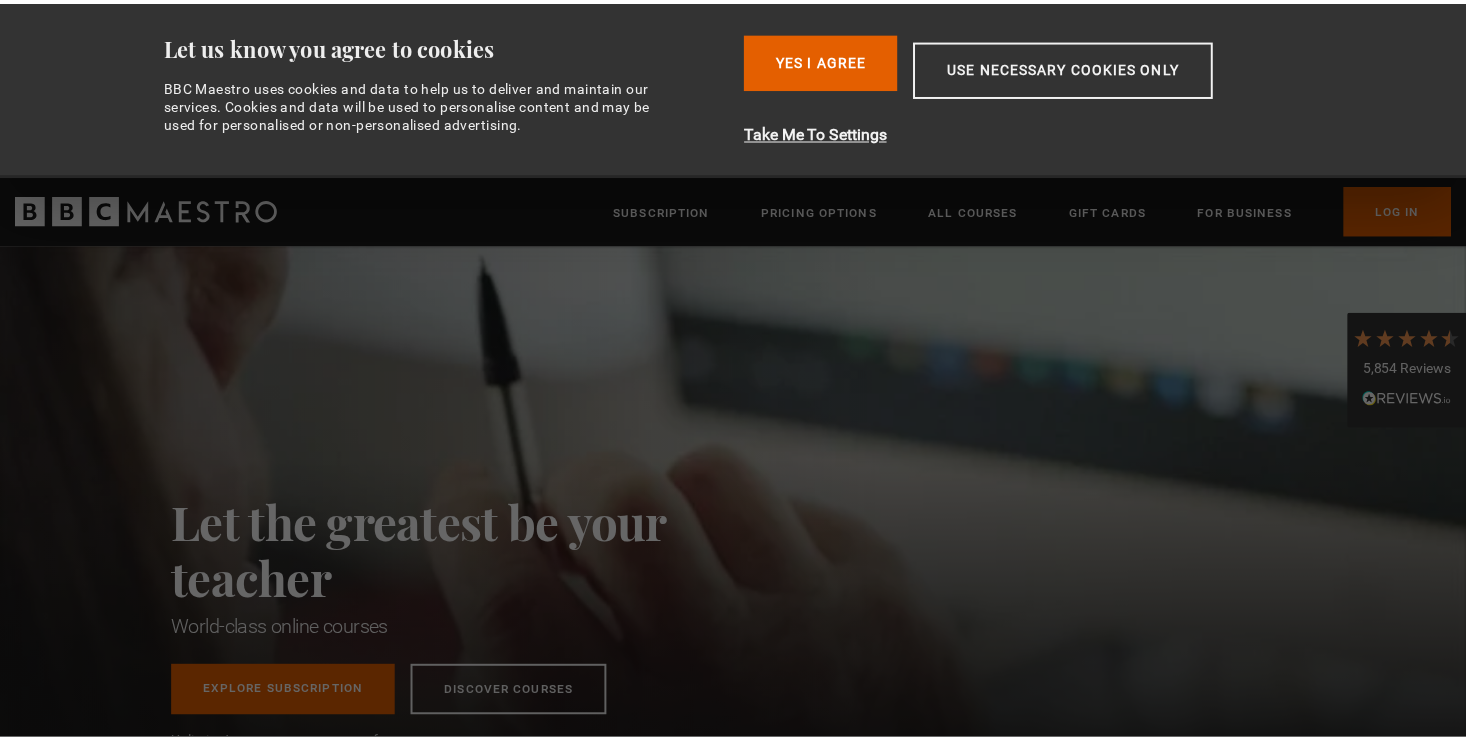 scroll, scrollTop: 0, scrollLeft: 0, axis: both 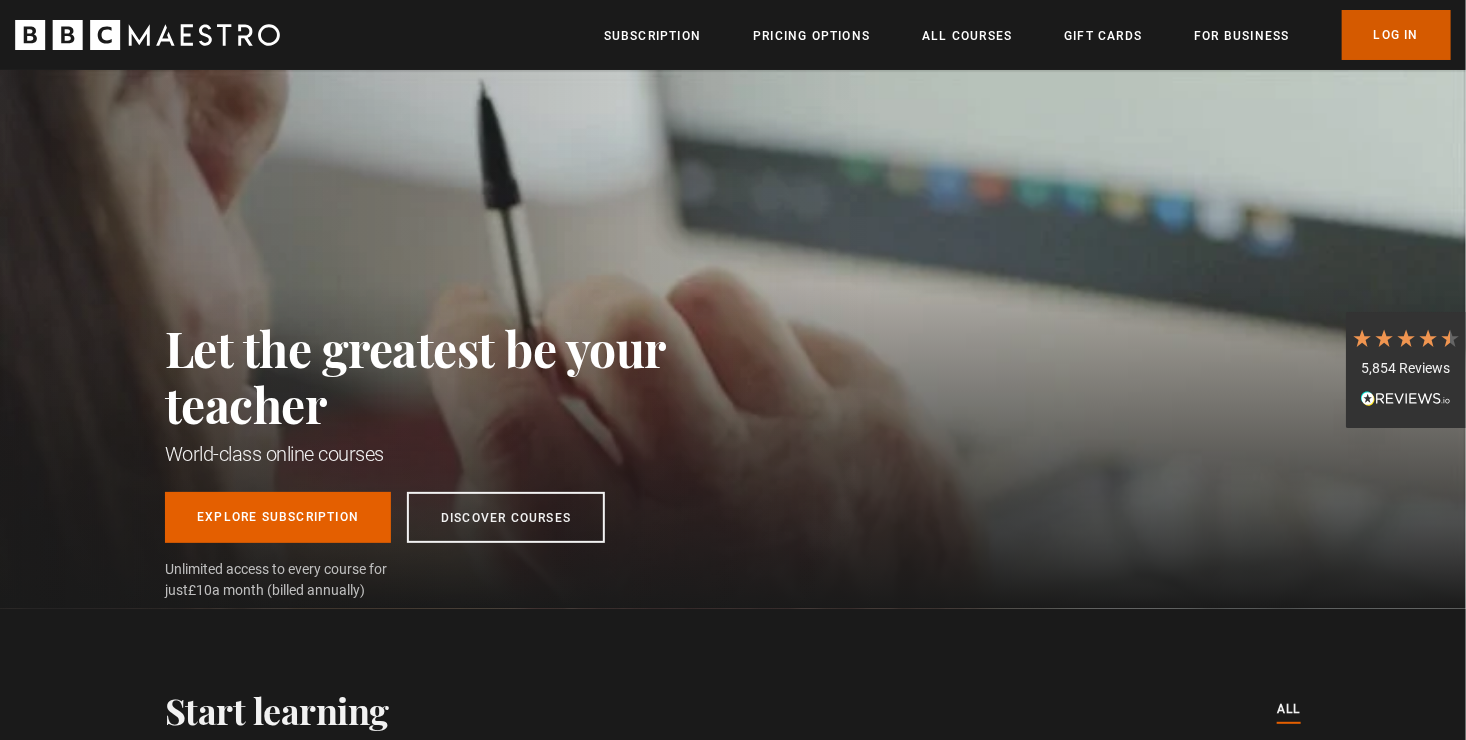 click on "Log In" at bounding box center [1396, 35] 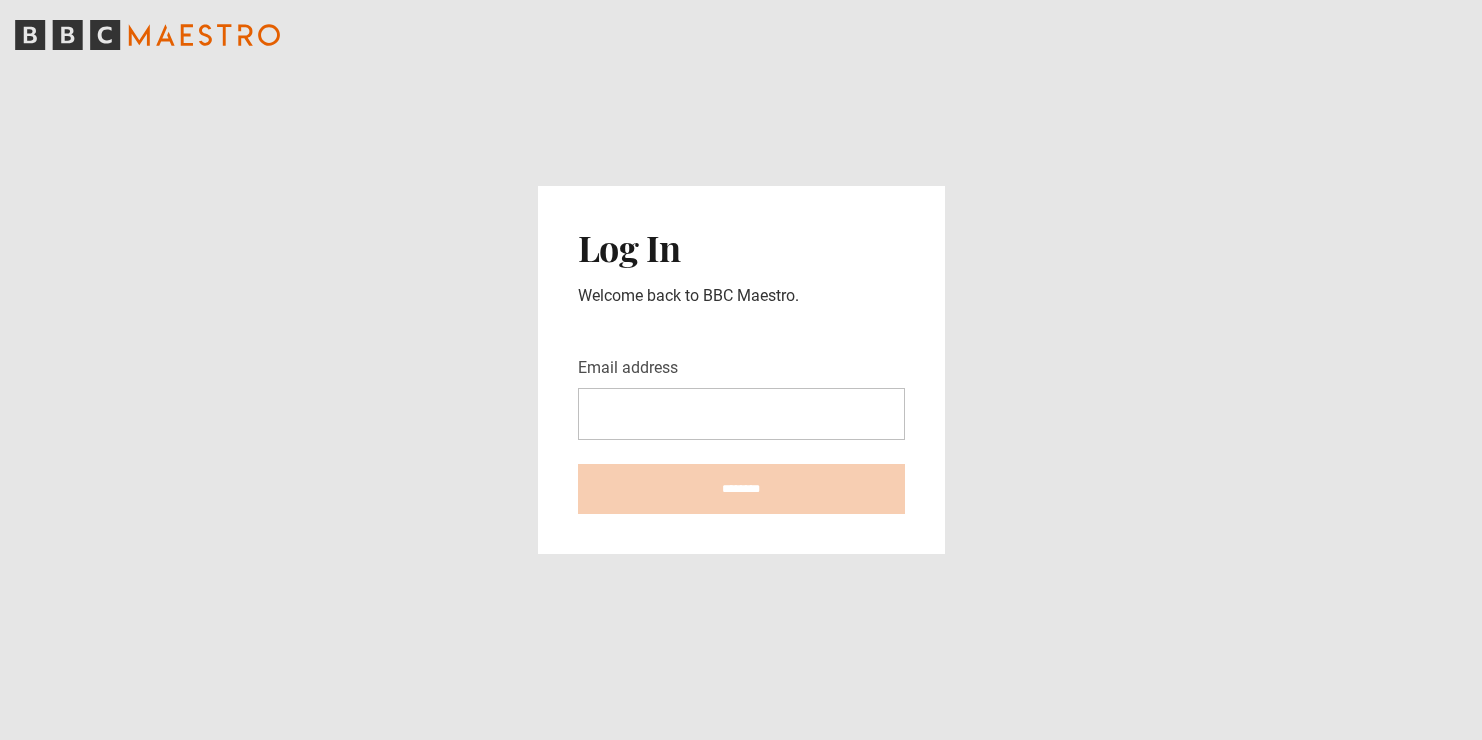 scroll, scrollTop: 0, scrollLeft: 0, axis: both 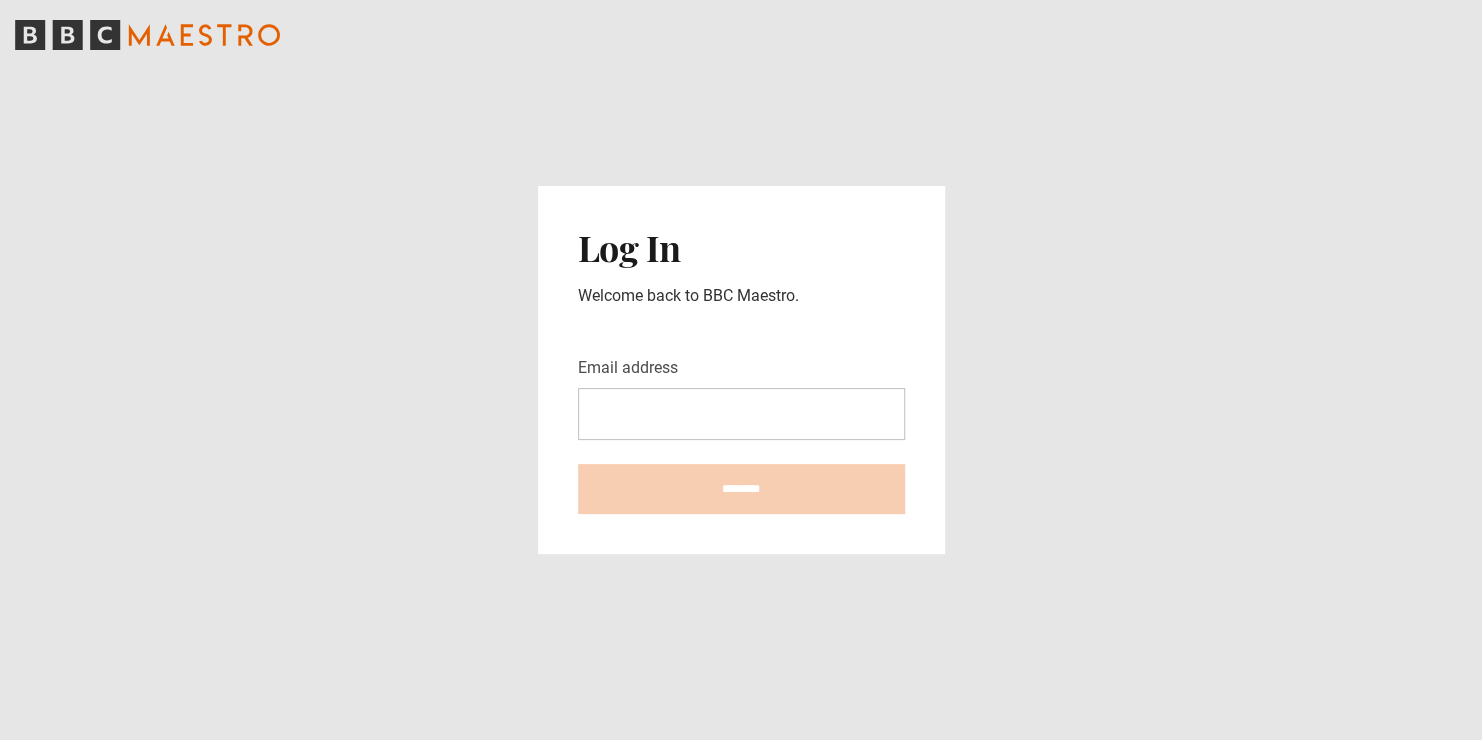 click on "Email address" at bounding box center [741, 414] 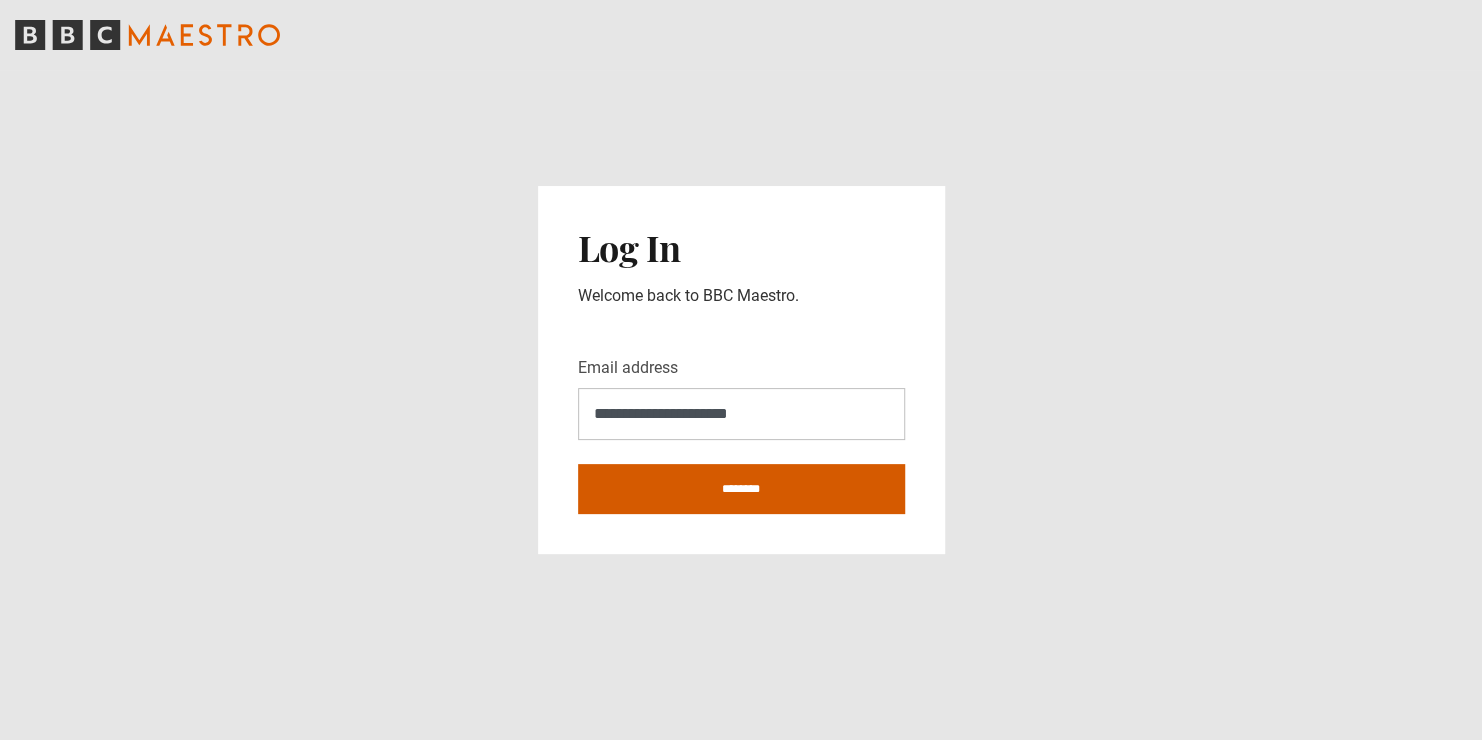 click on "********" at bounding box center [741, 489] 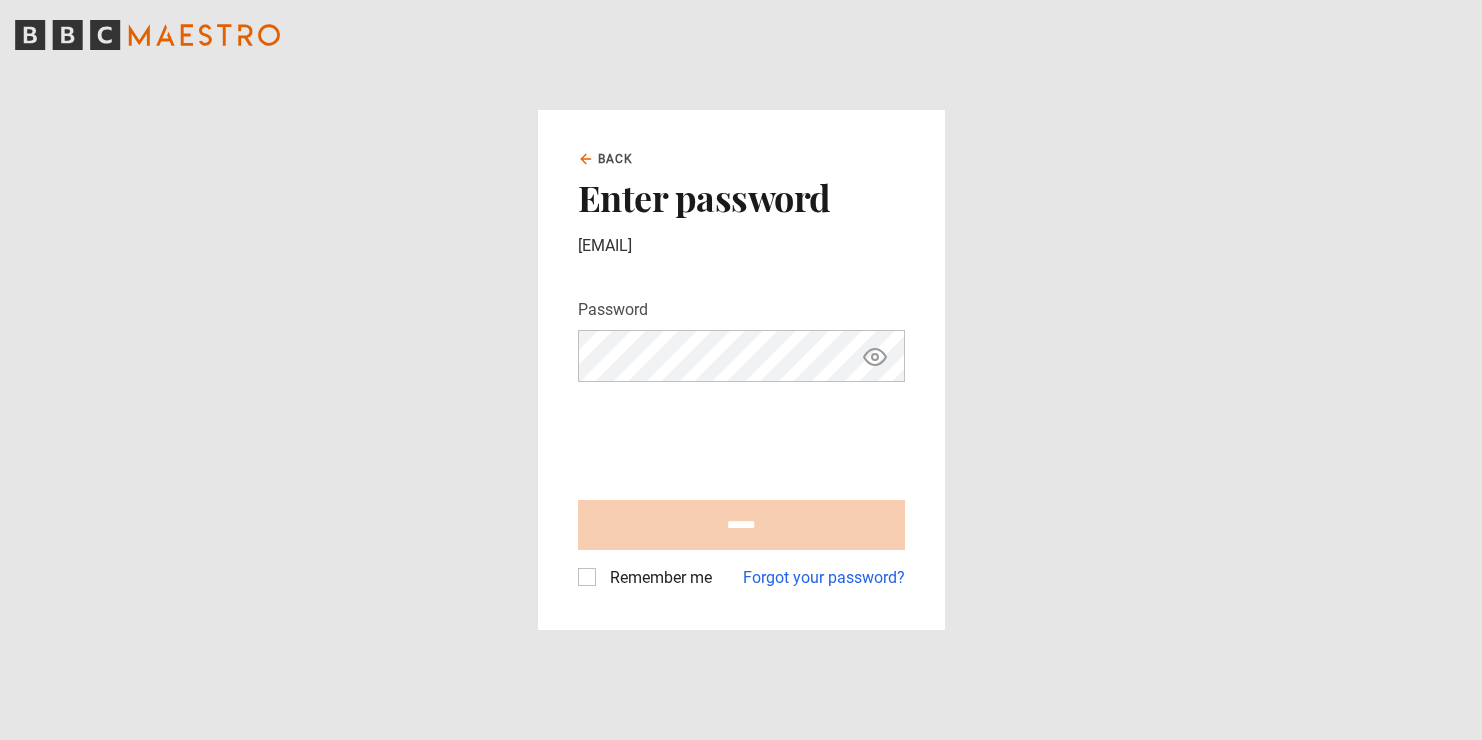 scroll, scrollTop: 0, scrollLeft: 0, axis: both 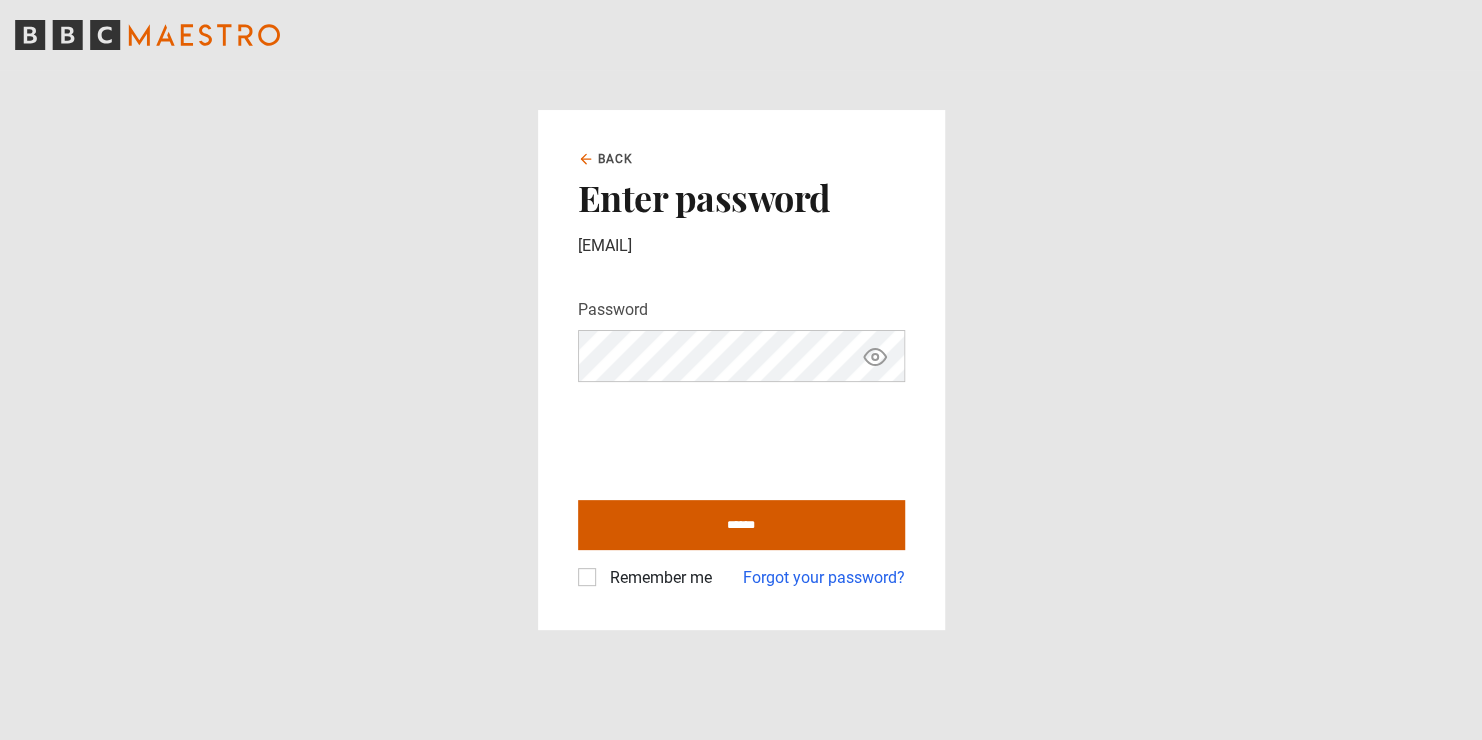 click on "******" at bounding box center [741, 525] 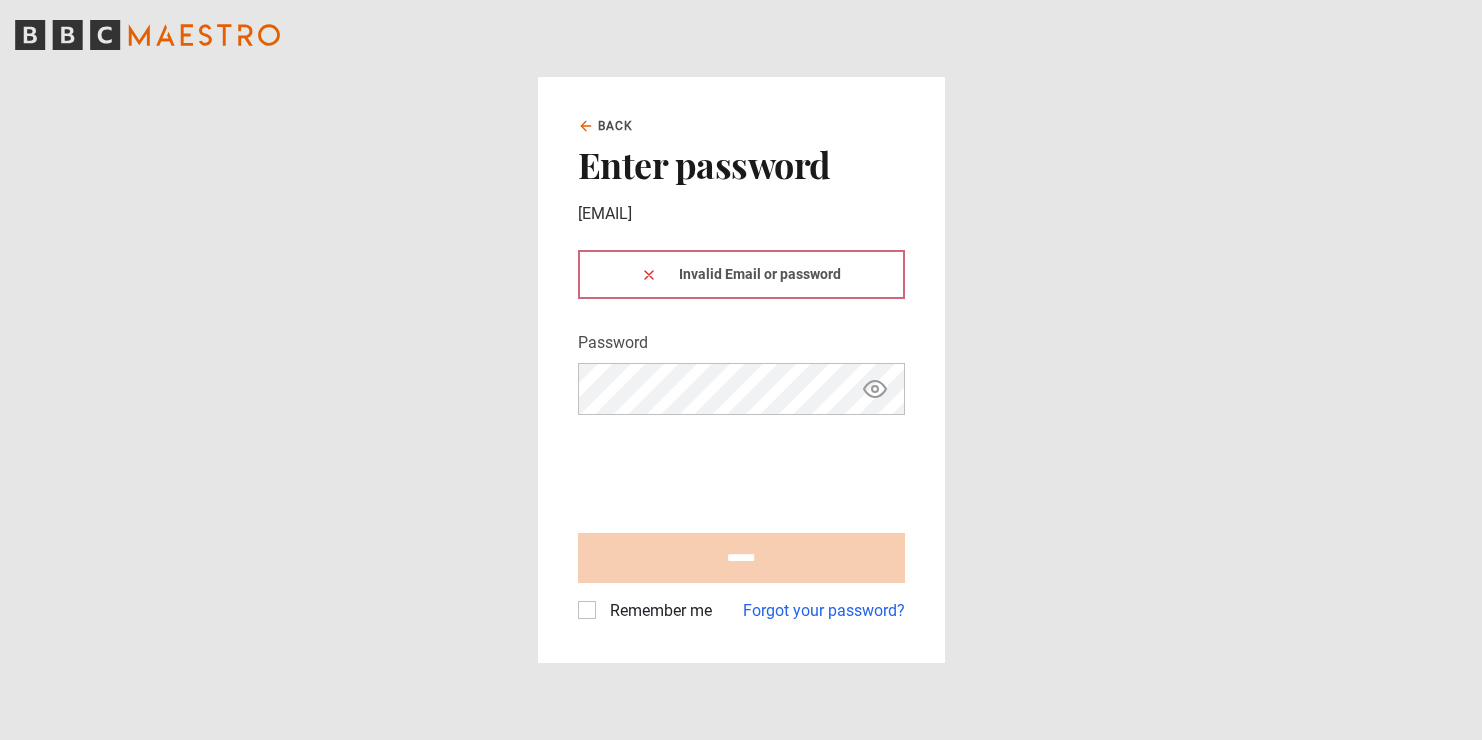 scroll, scrollTop: 0, scrollLeft: 0, axis: both 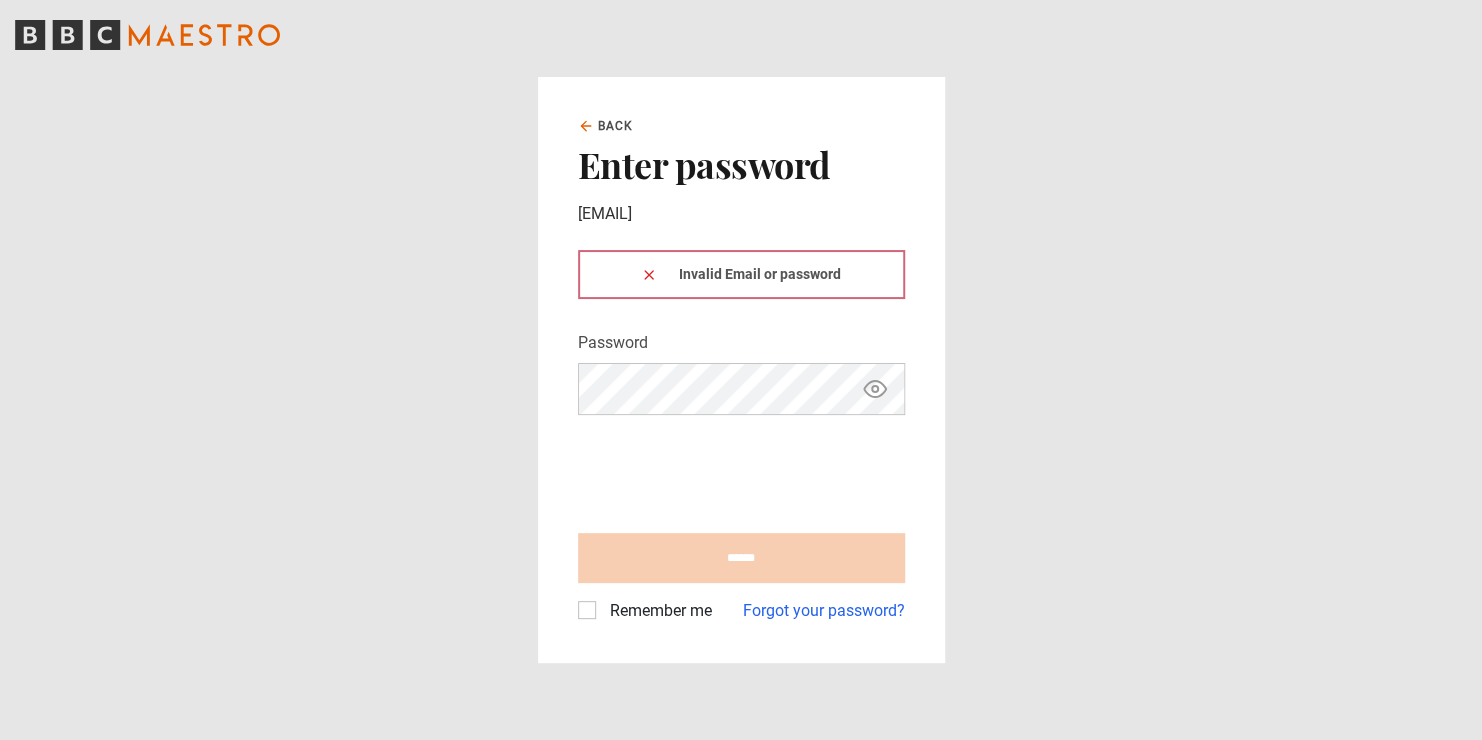 click 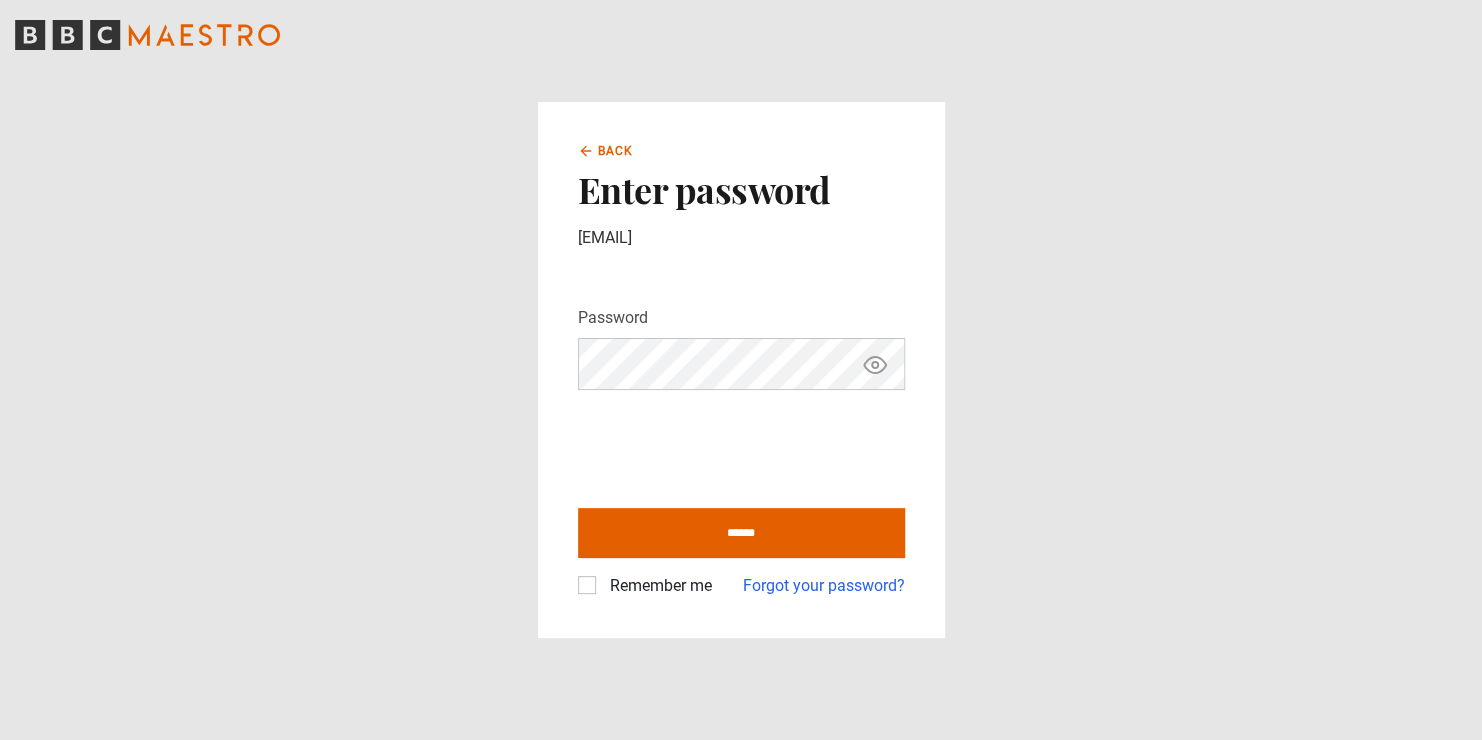 click on "Back" at bounding box center (616, 151) 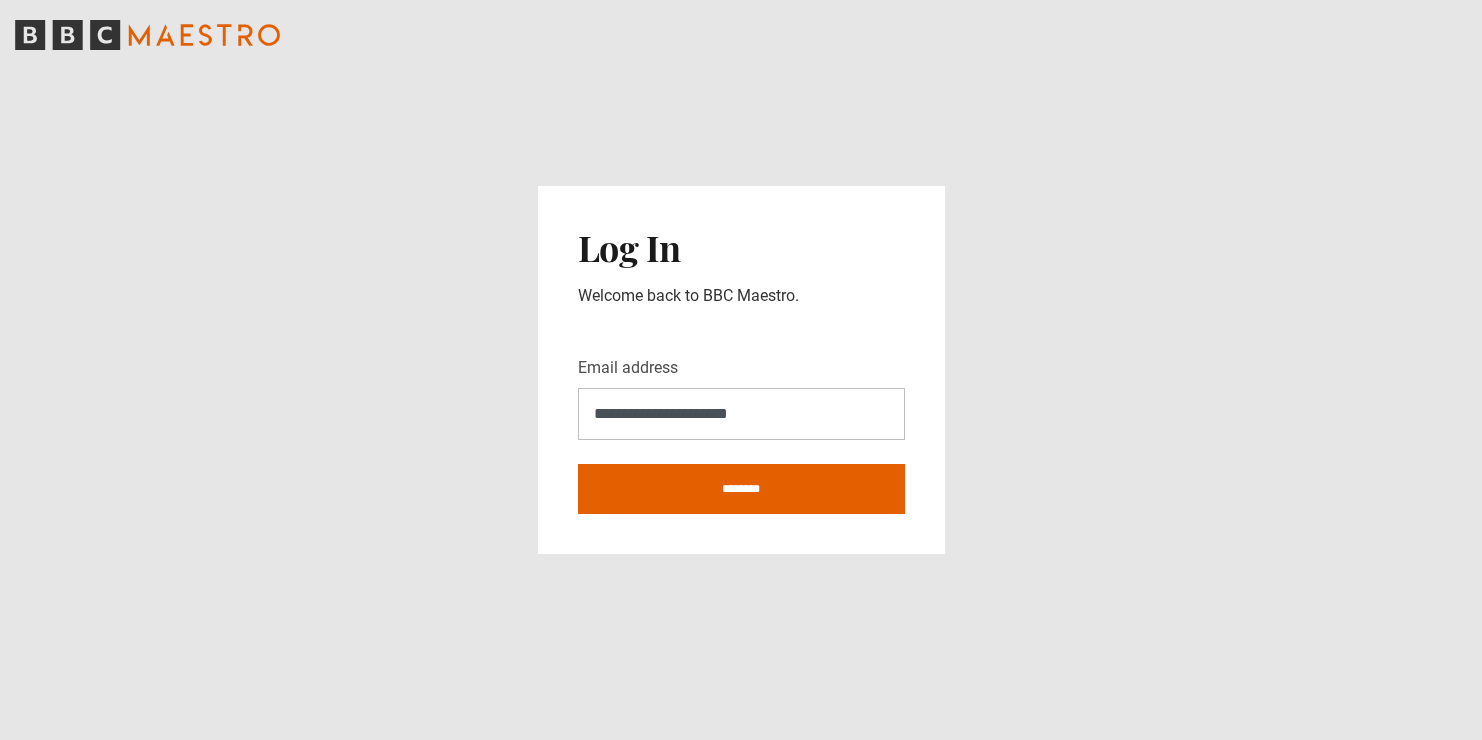 scroll, scrollTop: 0, scrollLeft: 0, axis: both 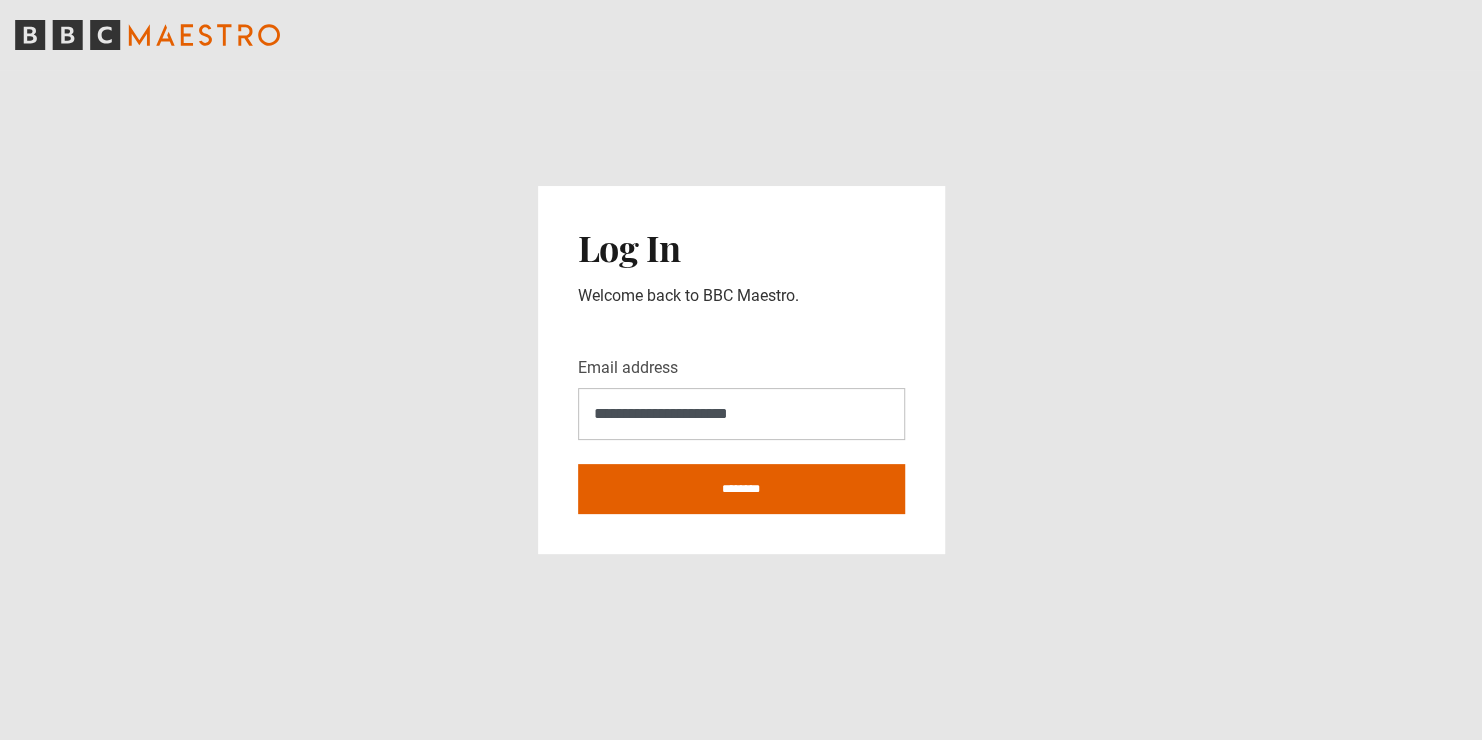 drag, startPoint x: 803, startPoint y: 407, endPoint x: 486, endPoint y: 402, distance: 317.03943 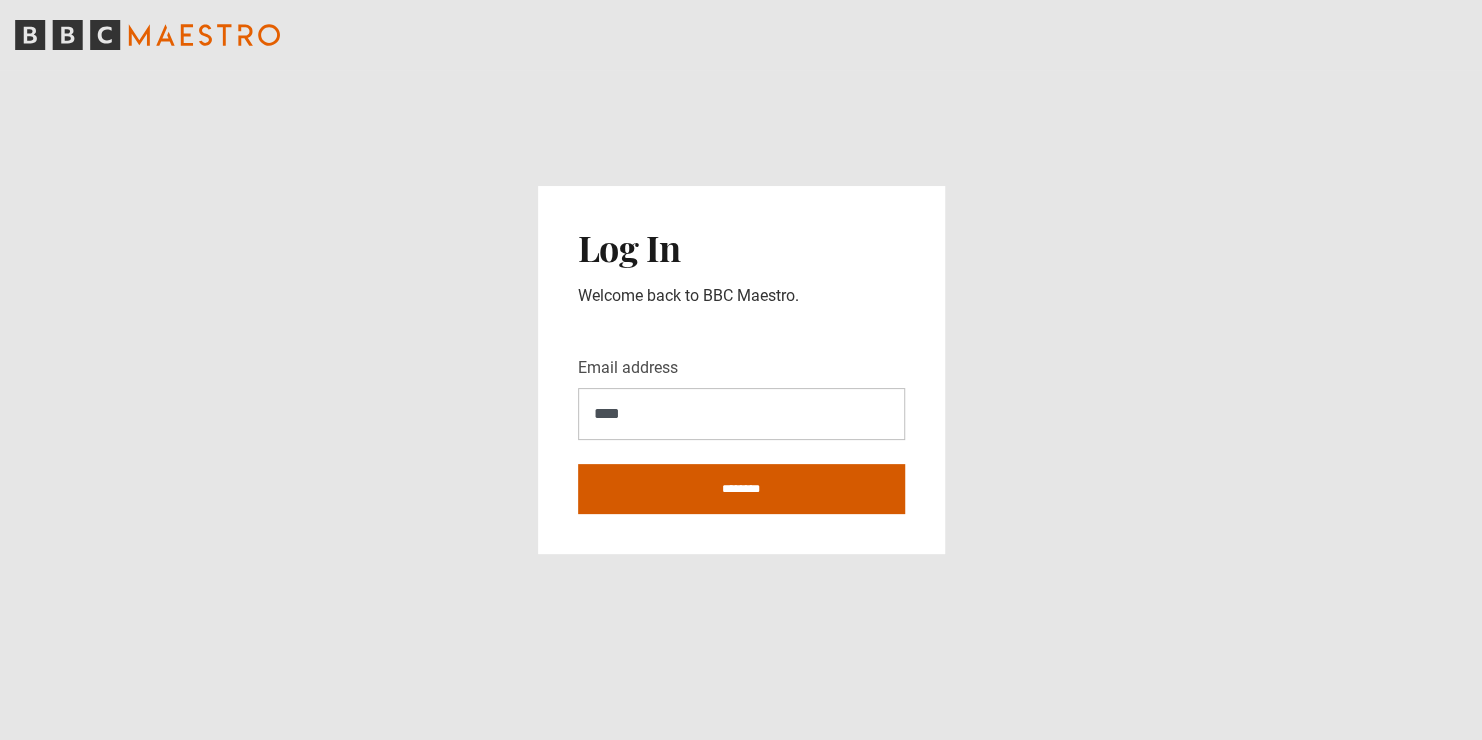 type on "**********" 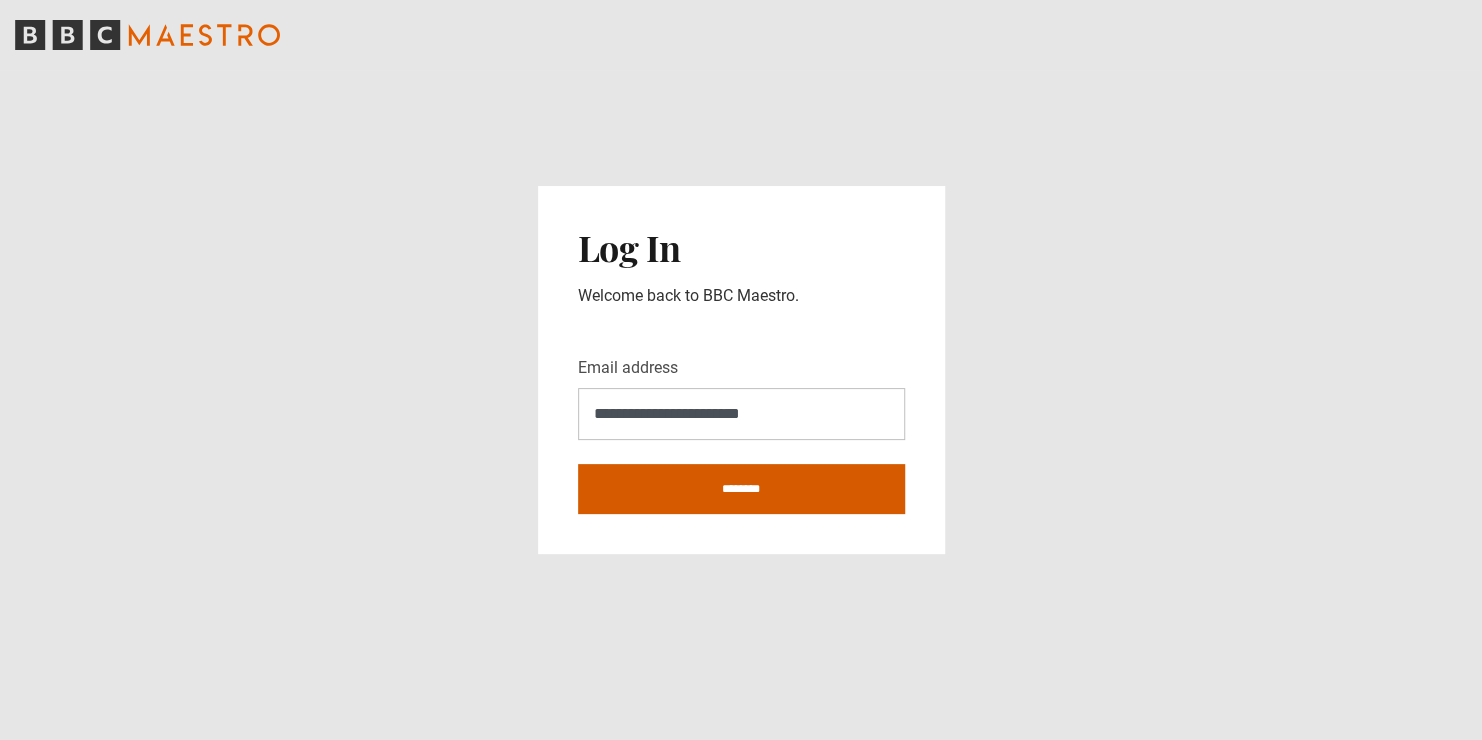 click on "********" at bounding box center [741, 489] 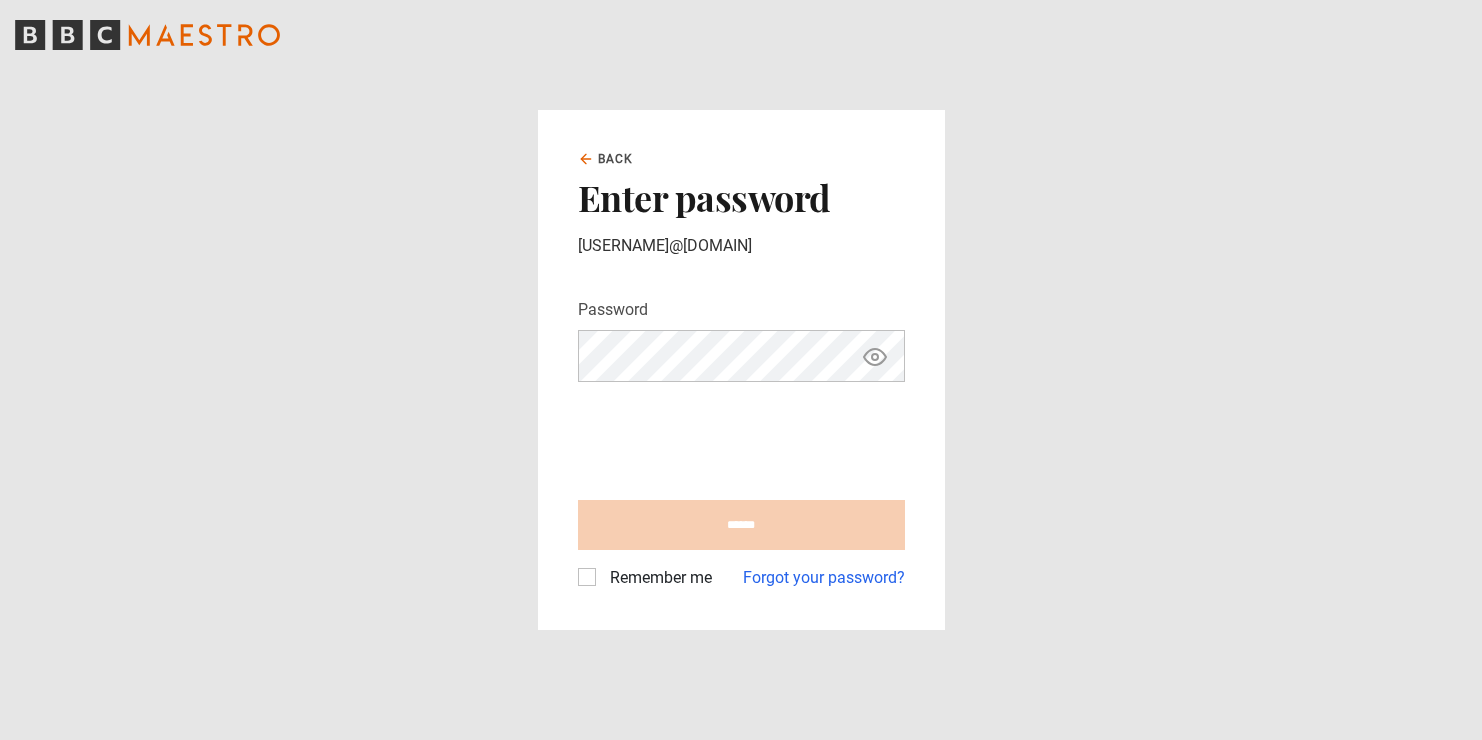 scroll, scrollTop: 0, scrollLeft: 0, axis: both 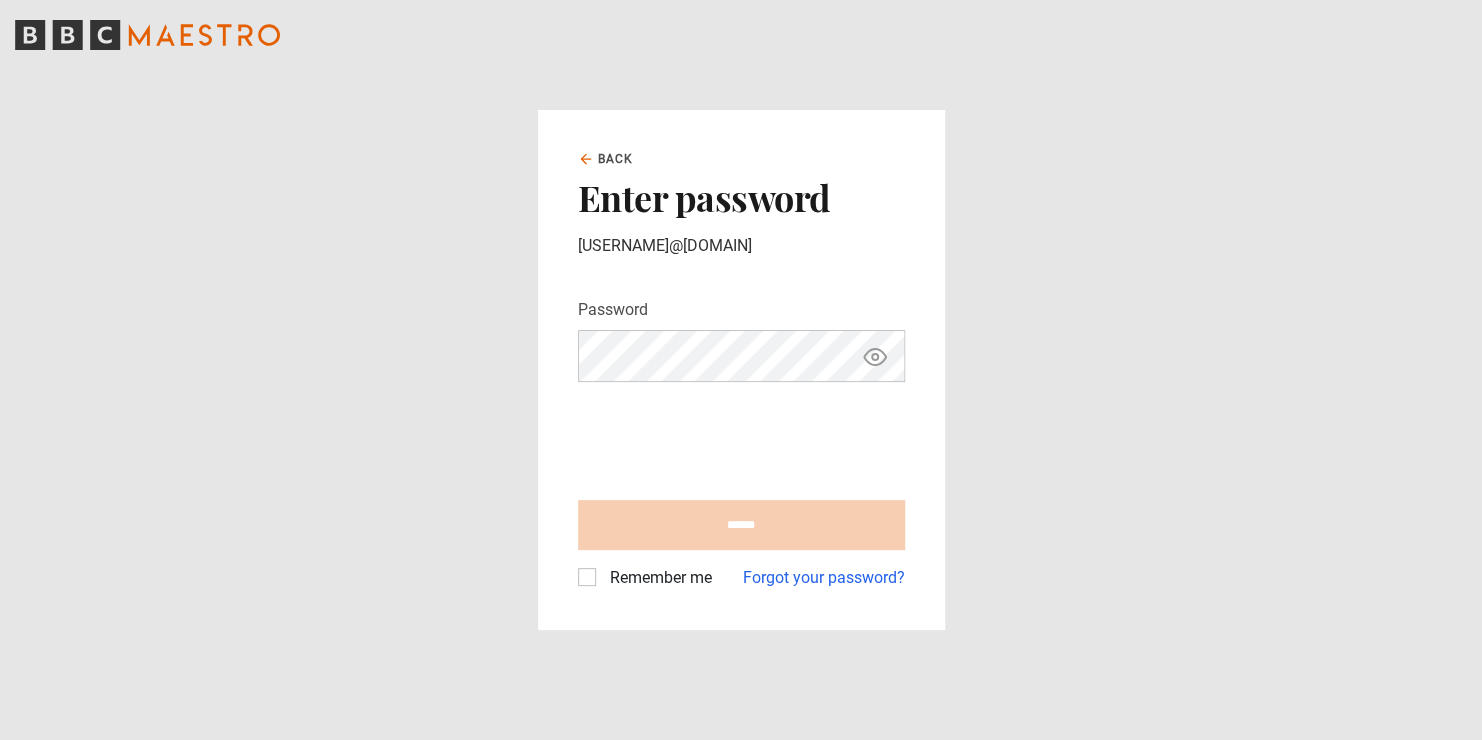 click on "******" at bounding box center [741, 525] 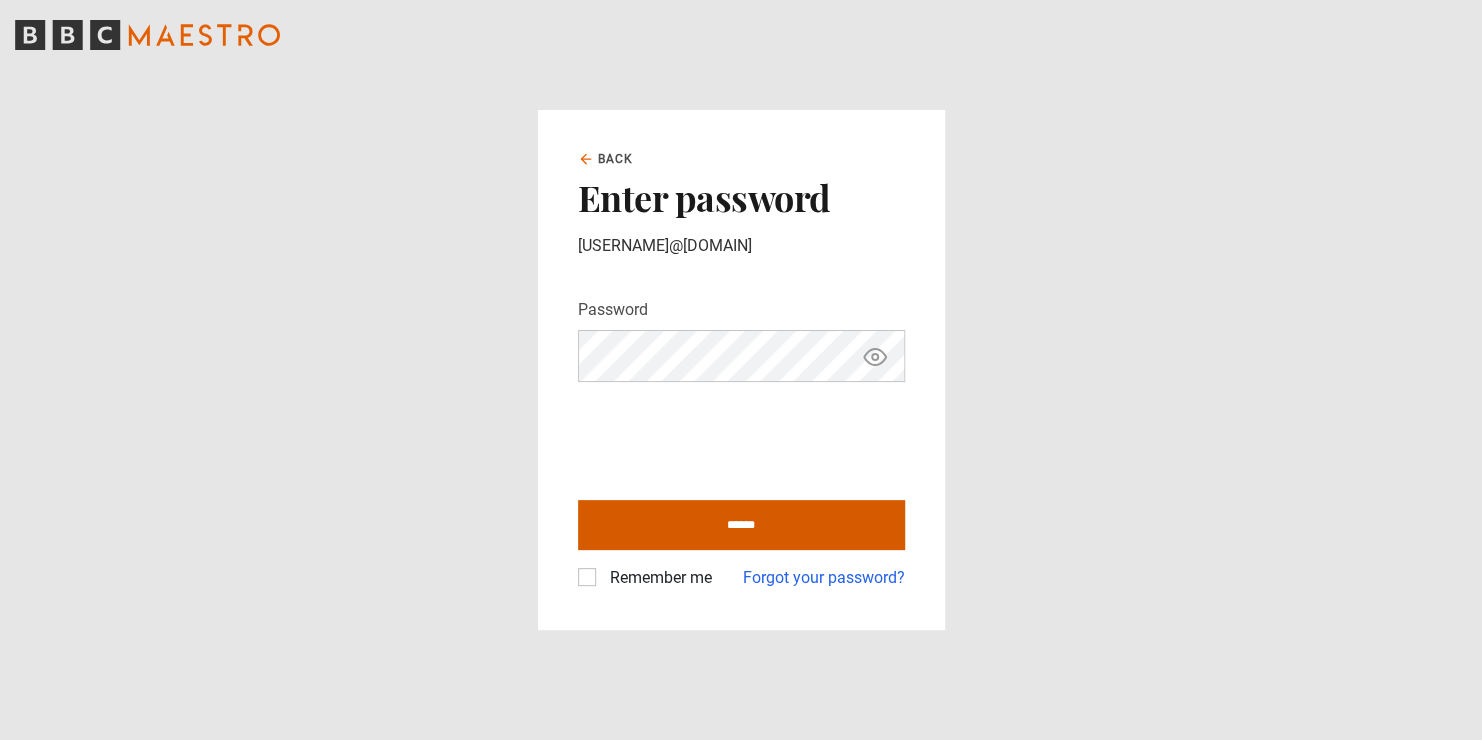 type on "**********" 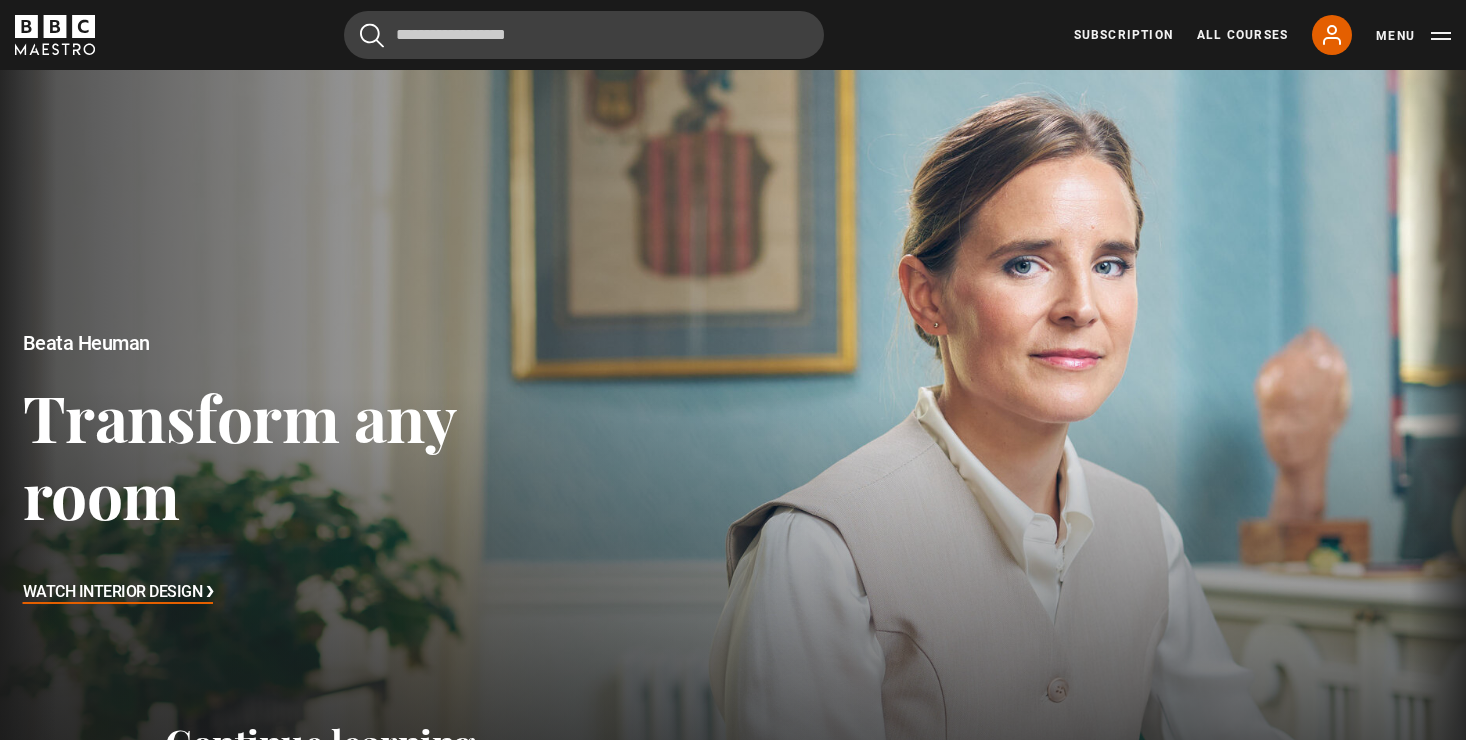 scroll, scrollTop: 0, scrollLeft: 0, axis: both 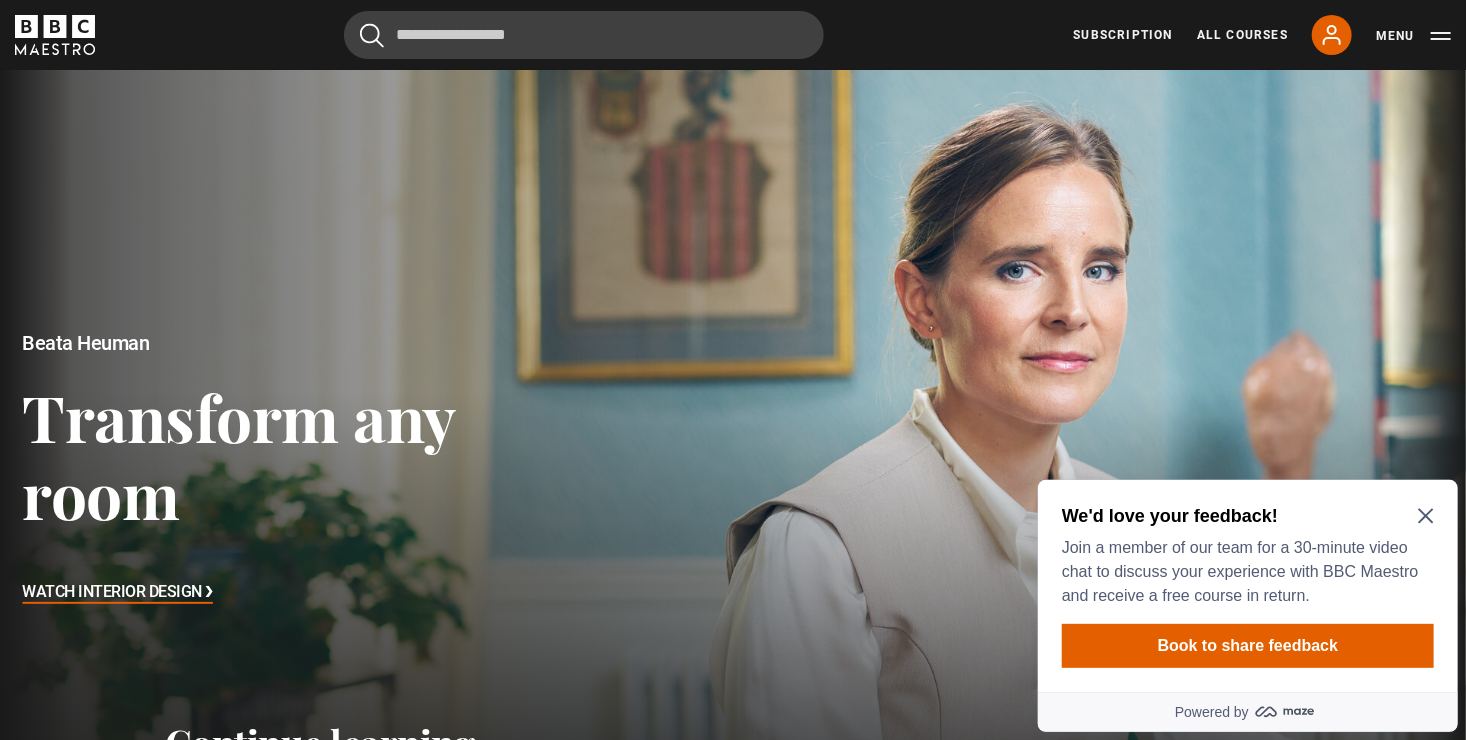 click 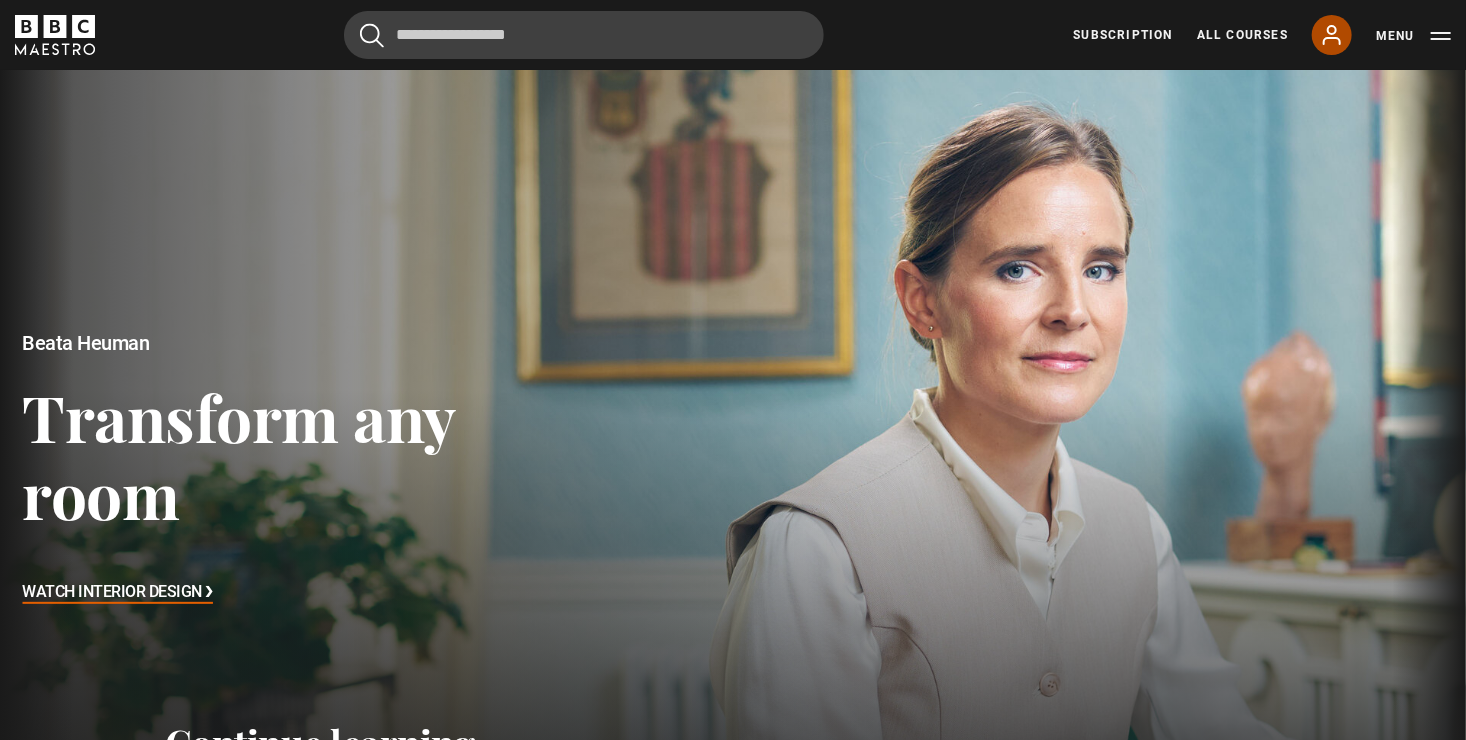 click 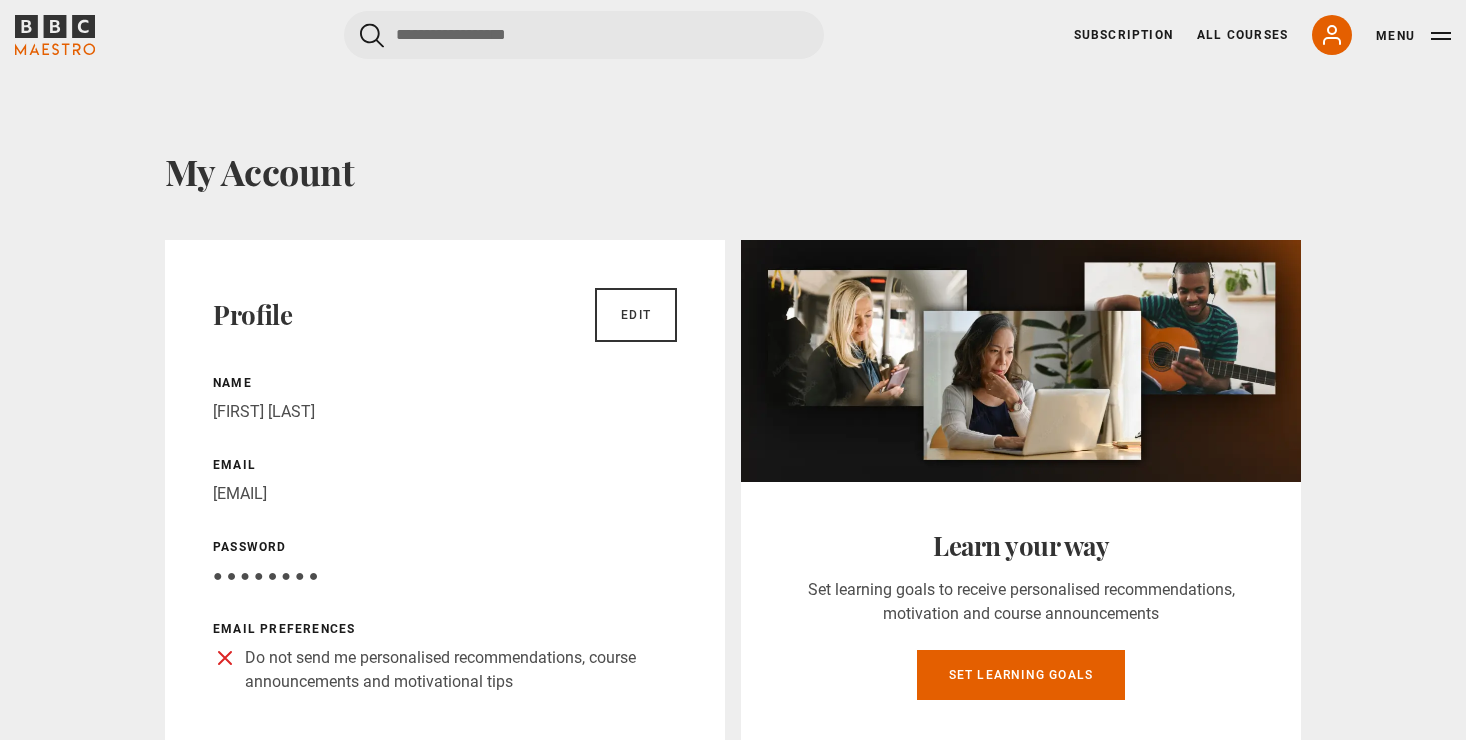 scroll, scrollTop: 0, scrollLeft: 0, axis: both 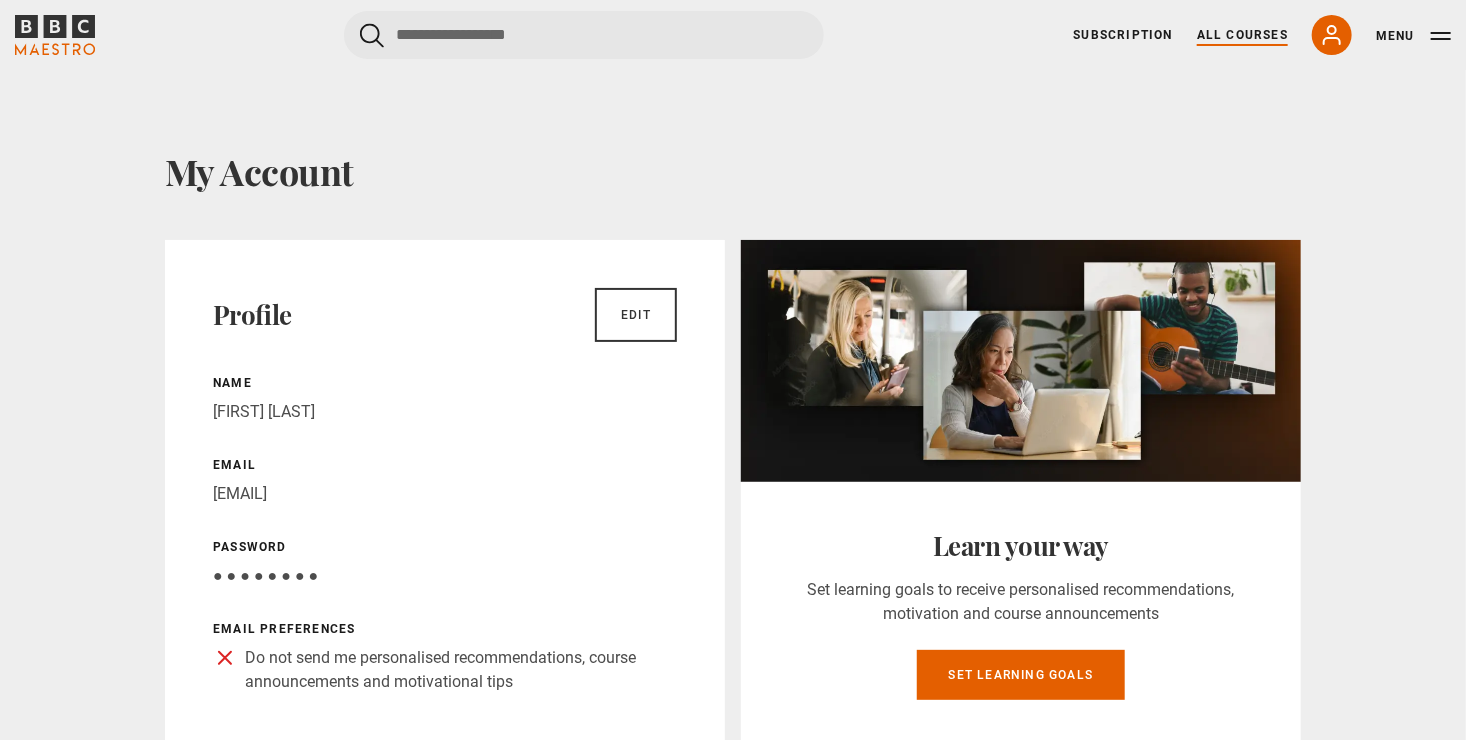 click on "All Courses" at bounding box center (1242, 35) 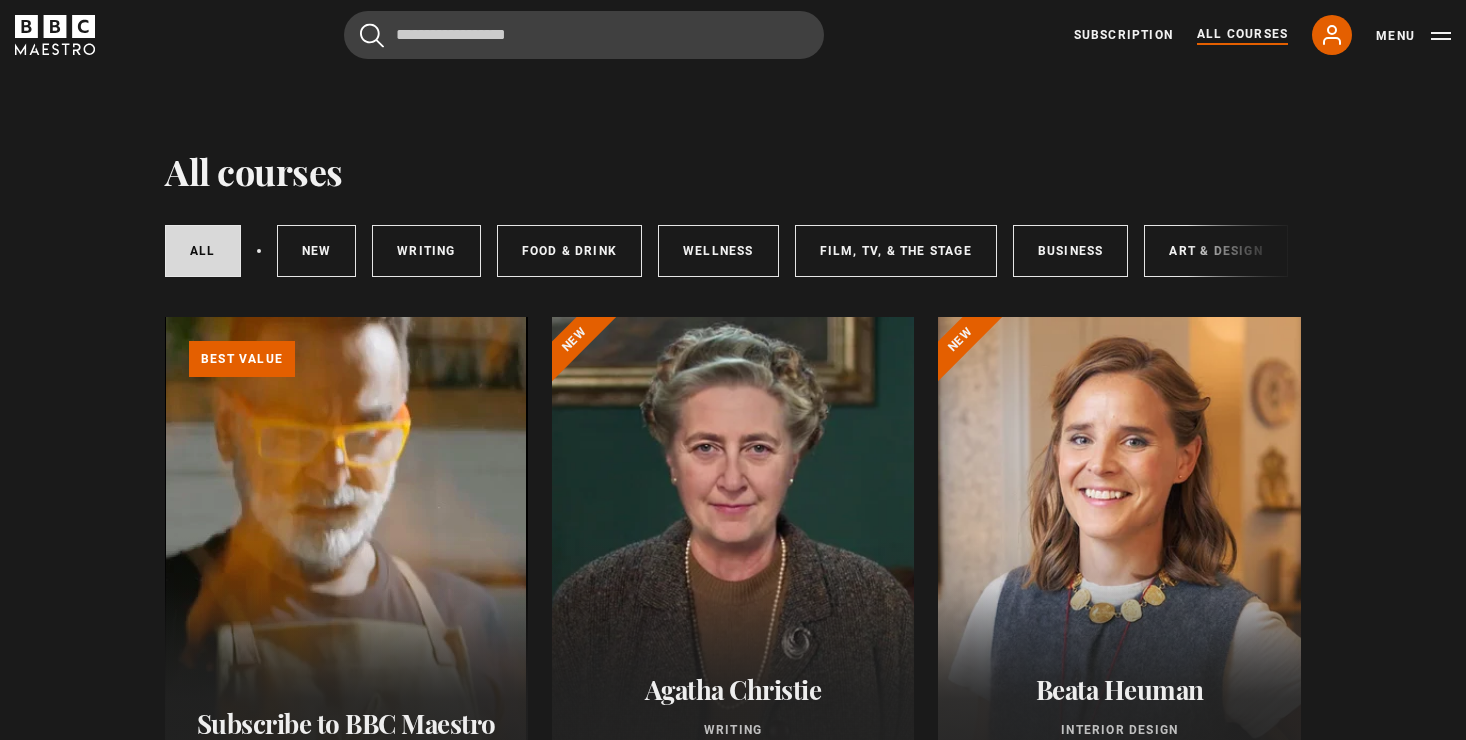 scroll, scrollTop: 0, scrollLeft: 0, axis: both 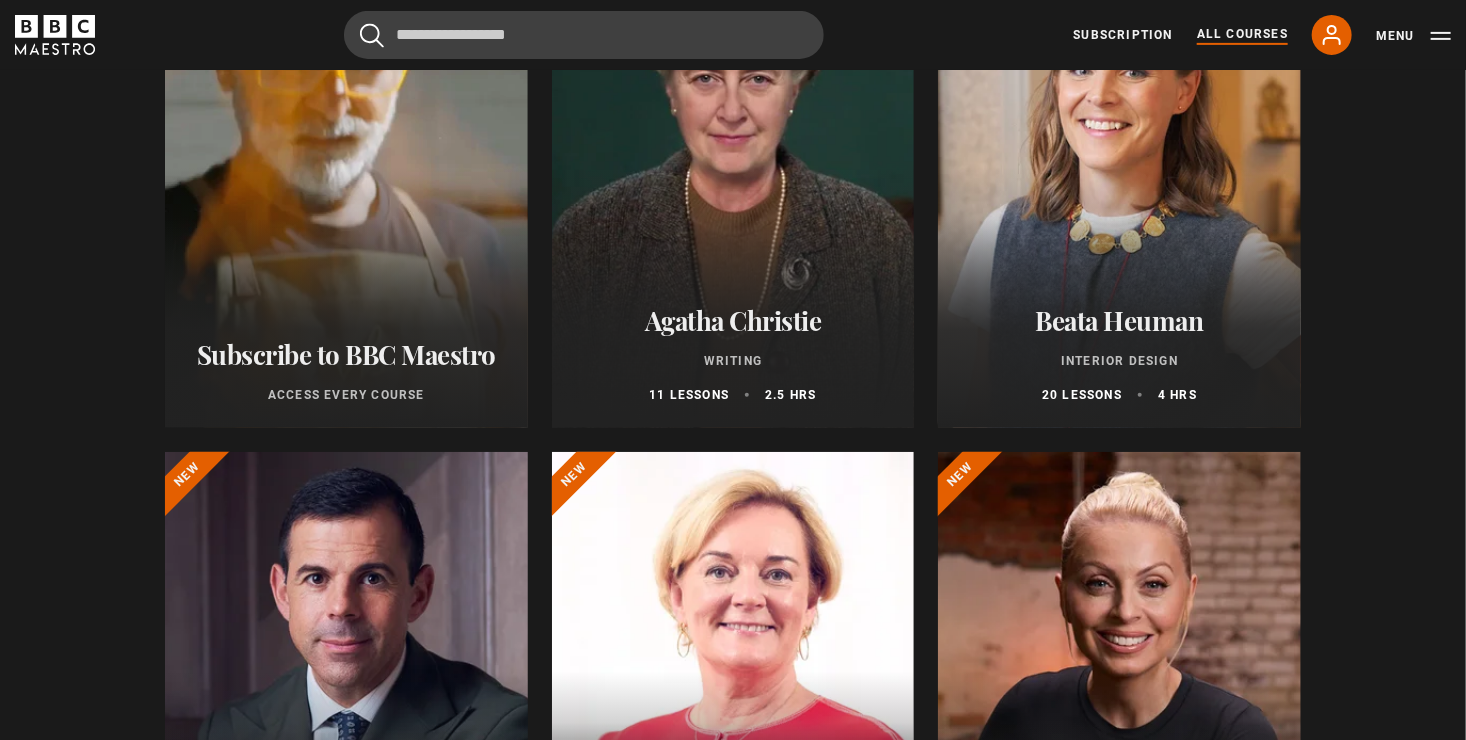 click at bounding box center (1119, 188) 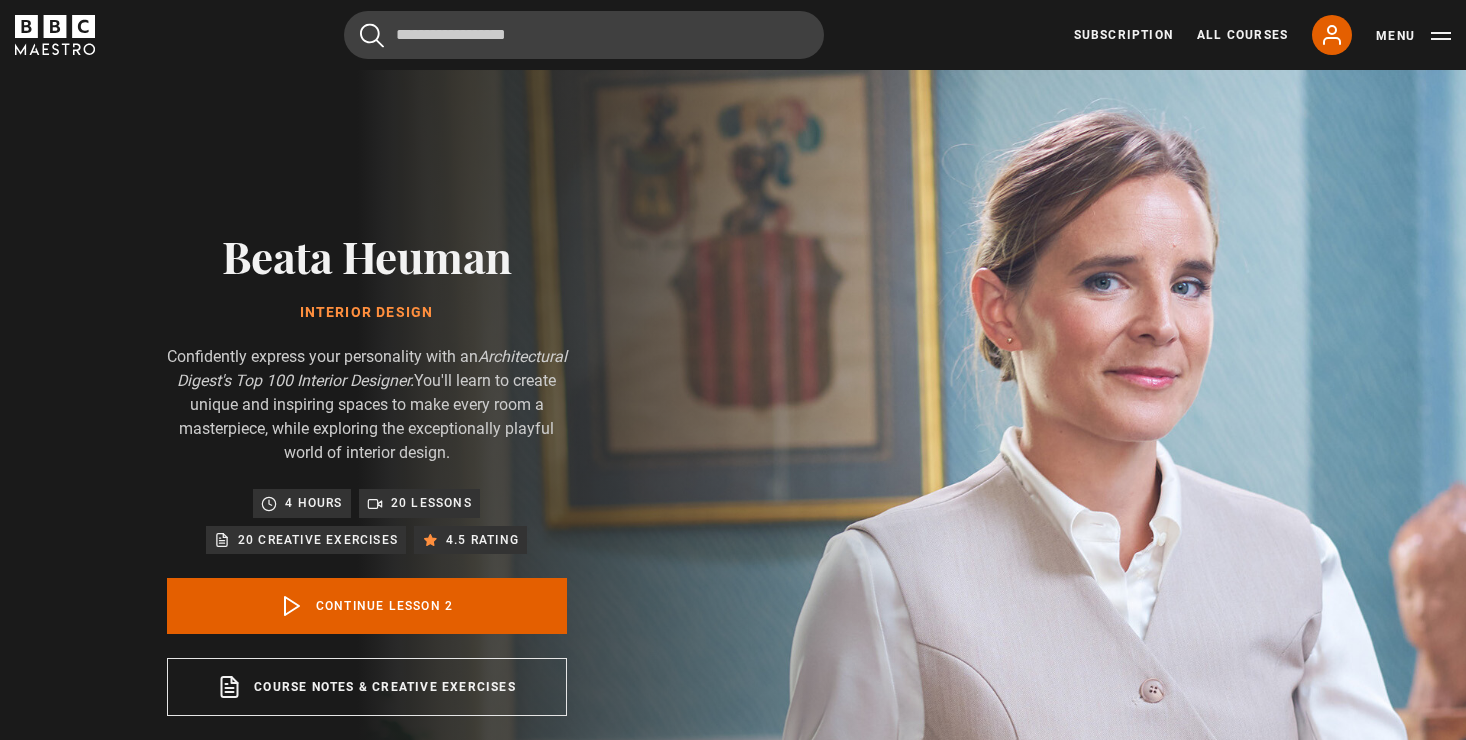 scroll, scrollTop: 876, scrollLeft: 0, axis: vertical 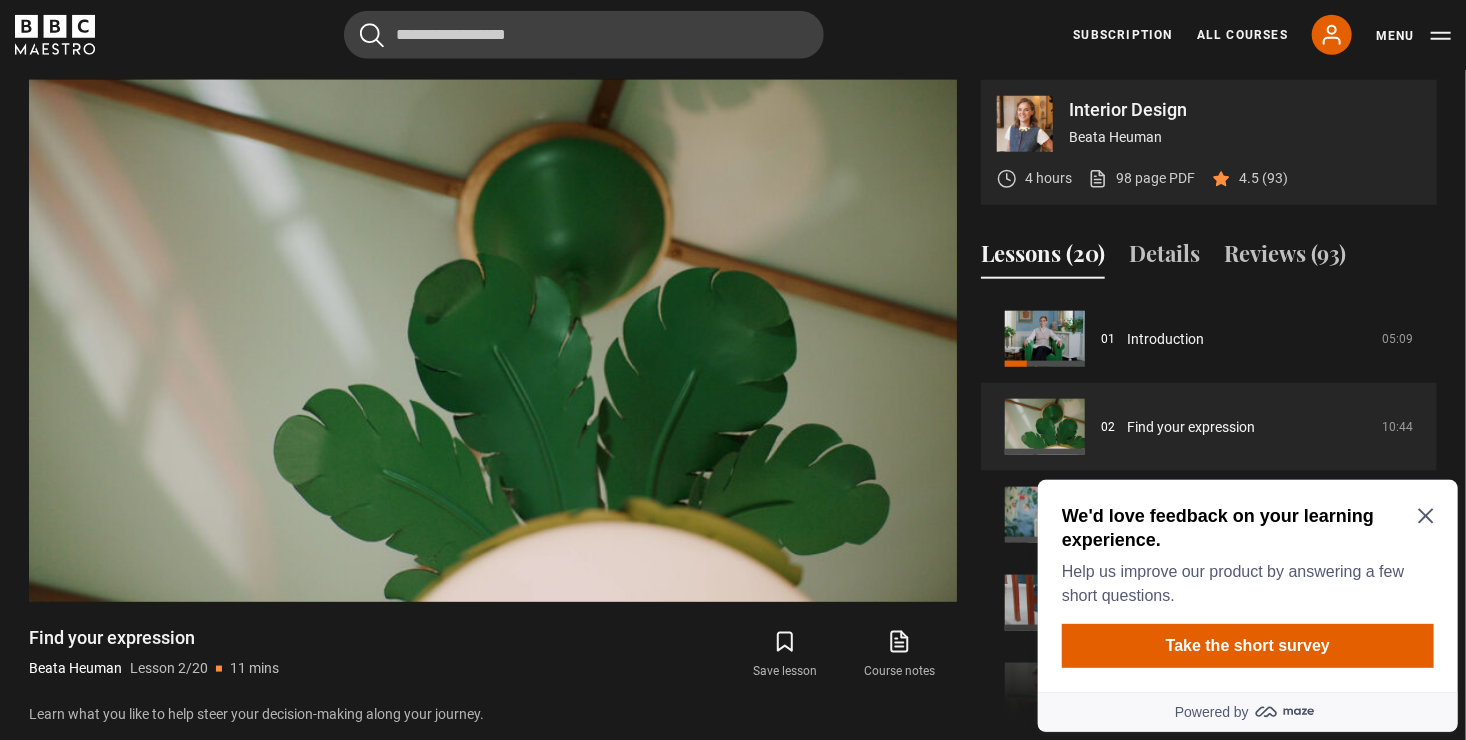 click 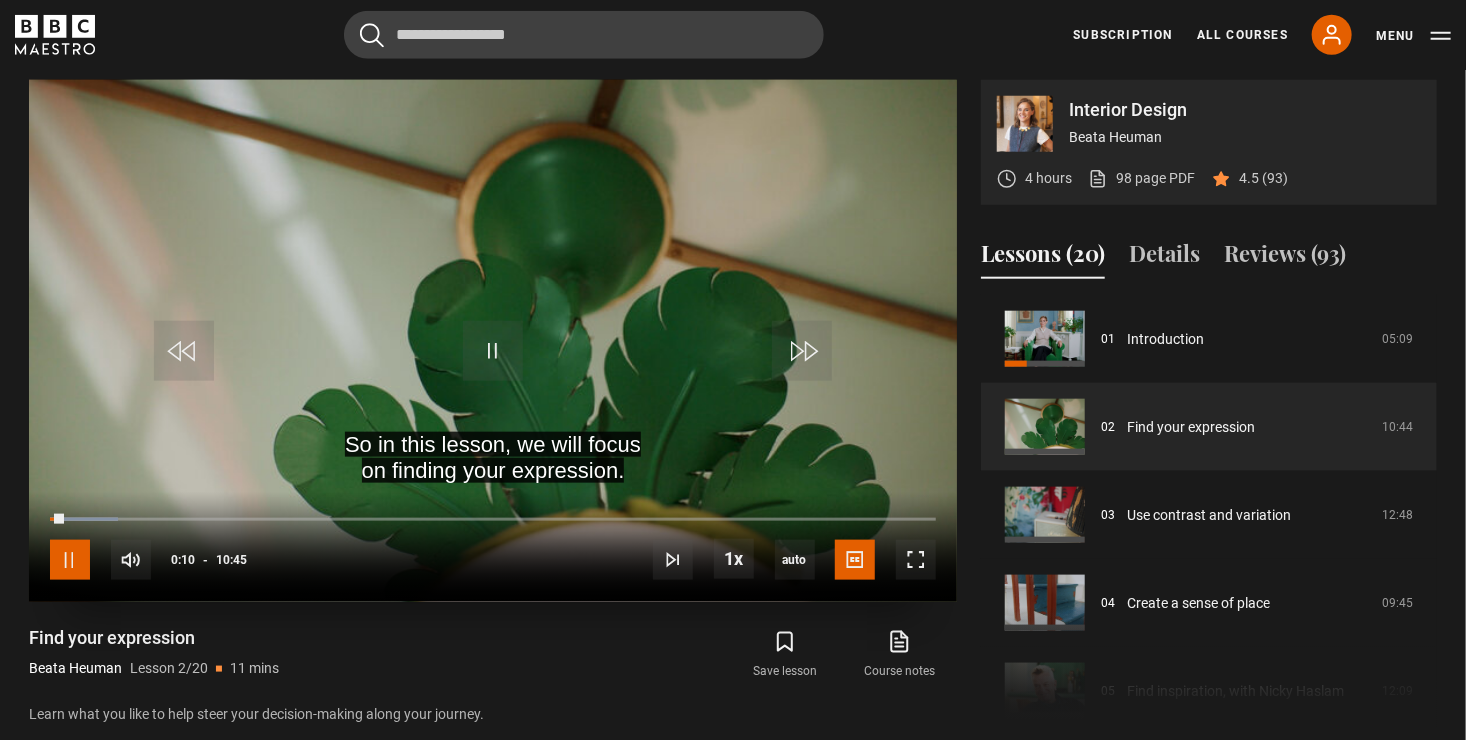 click at bounding box center (70, 560) 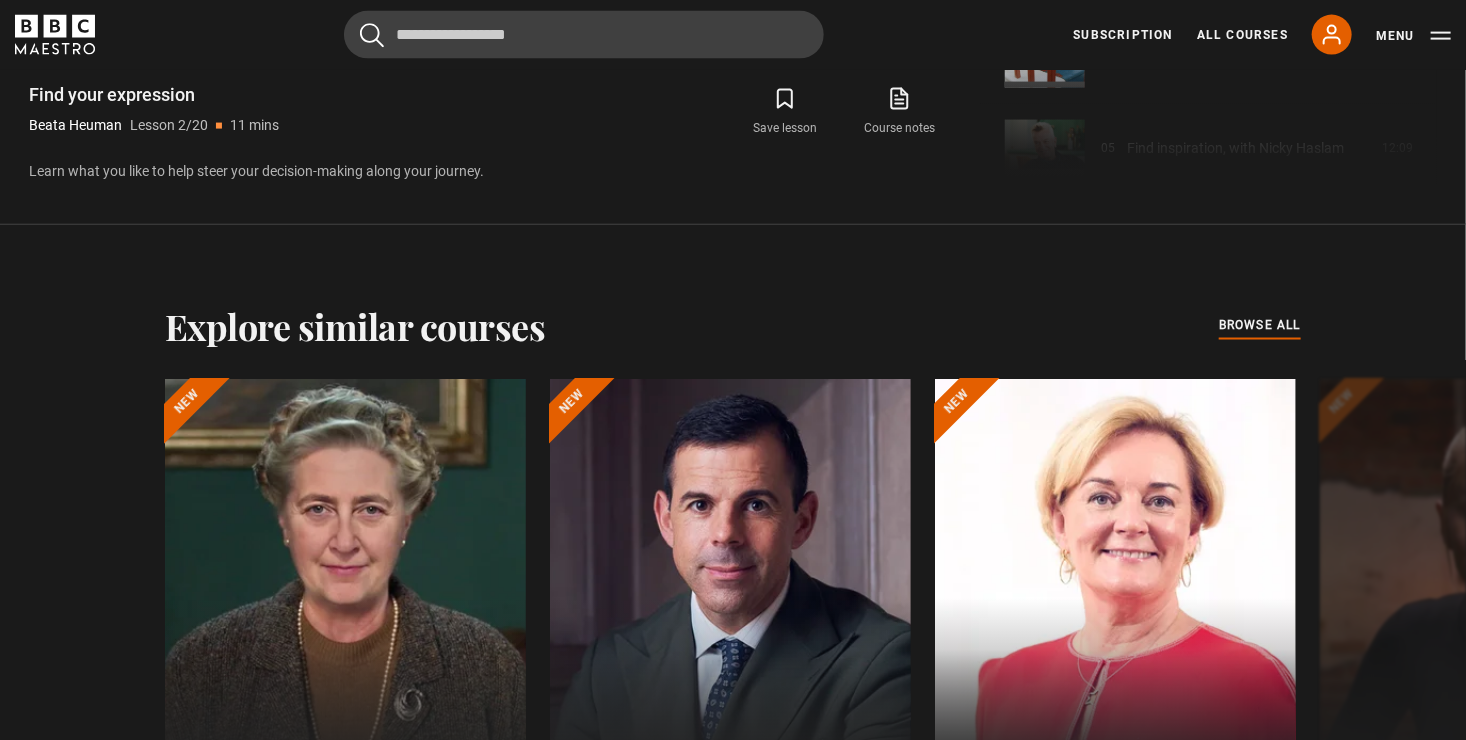 scroll, scrollTop: 1423, scrollLeft: 0, axis: vertical 